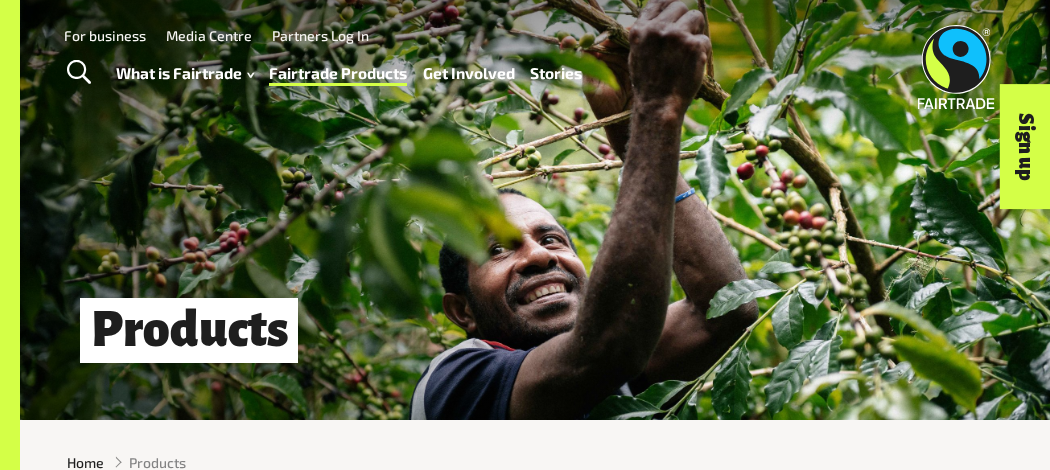 scroll, scrollTop: 0, scrollLeft: 0, axis: both 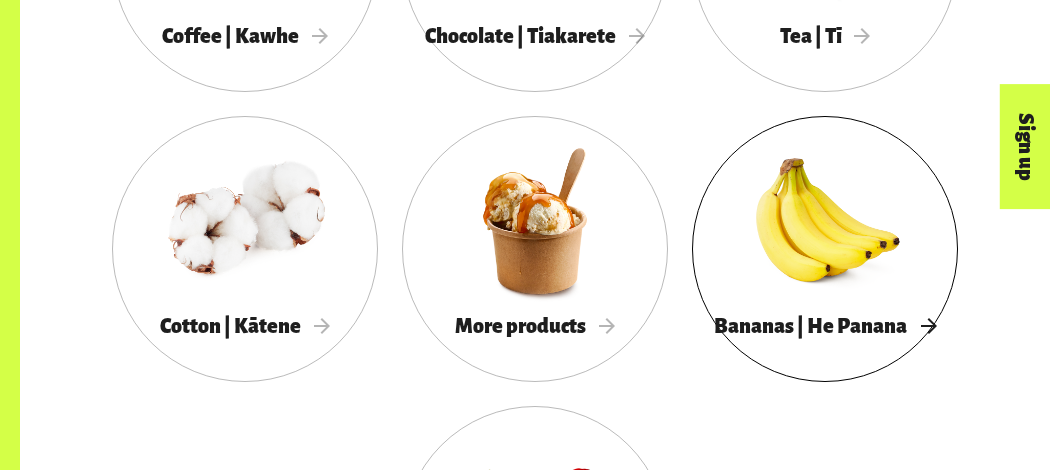 click at bounding box center [825, 221] 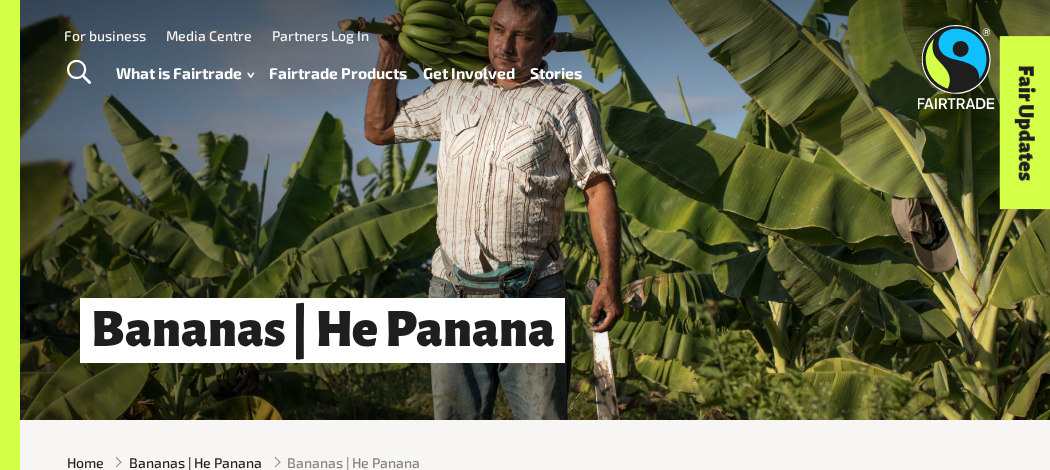 scroll, scrollTop: 0, scrollLeft: 0, axis: both 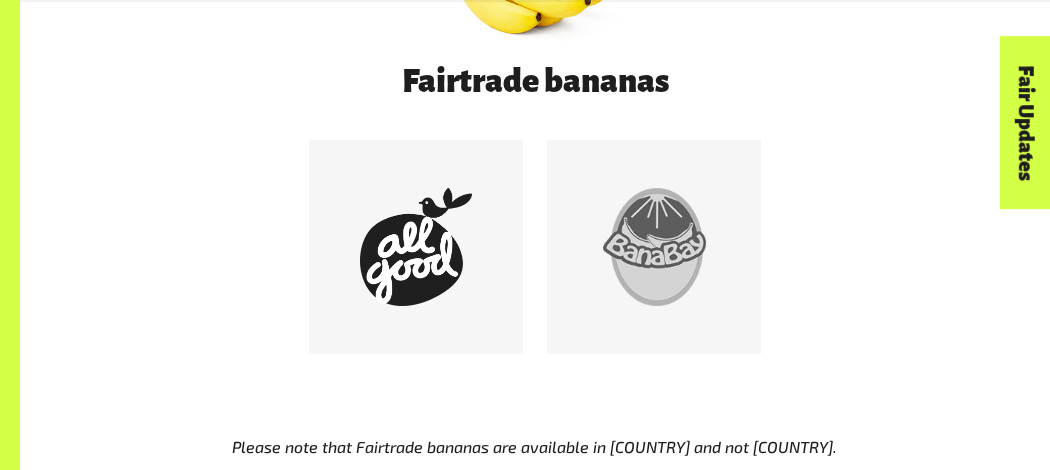 click at bounding box center [654, 247] 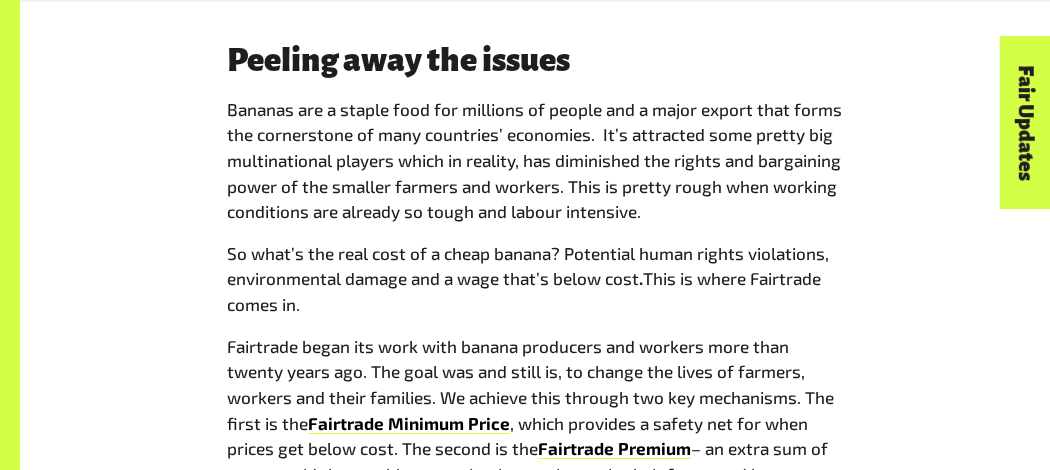 scroll, scrollTop: 1438, scrollLeft: 0, axis: vertical 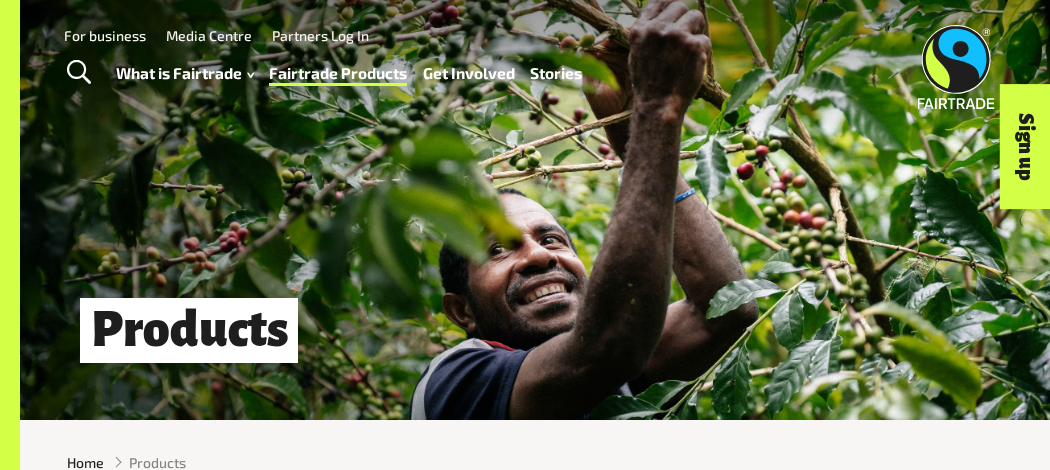 click on "Products" at bounding box center [535, 210] 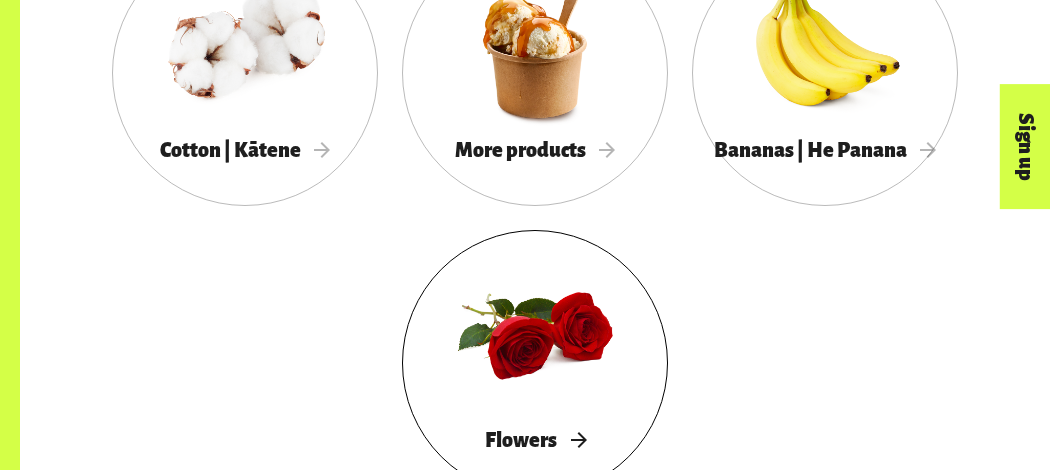 scroll, scrollTop: 1963, scrollLeft: 0, axis: vertical 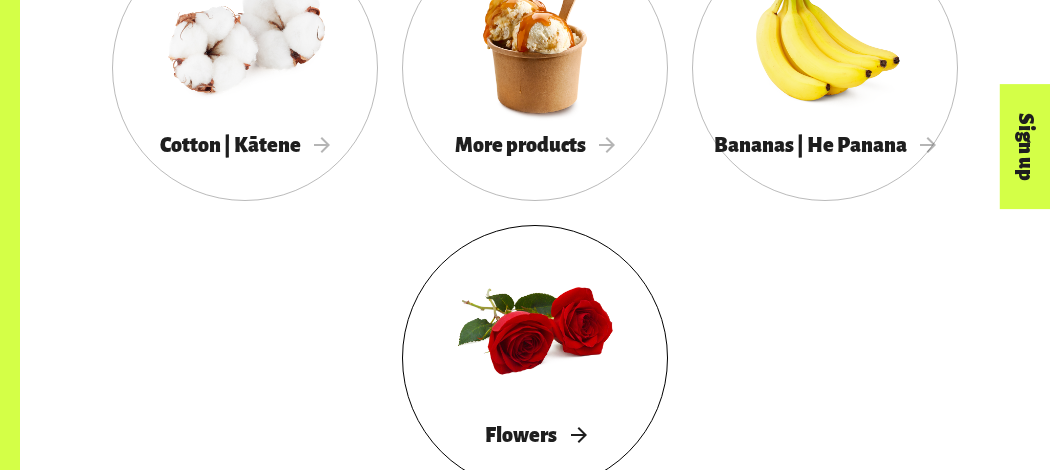 click at bounding box center [535, 330] 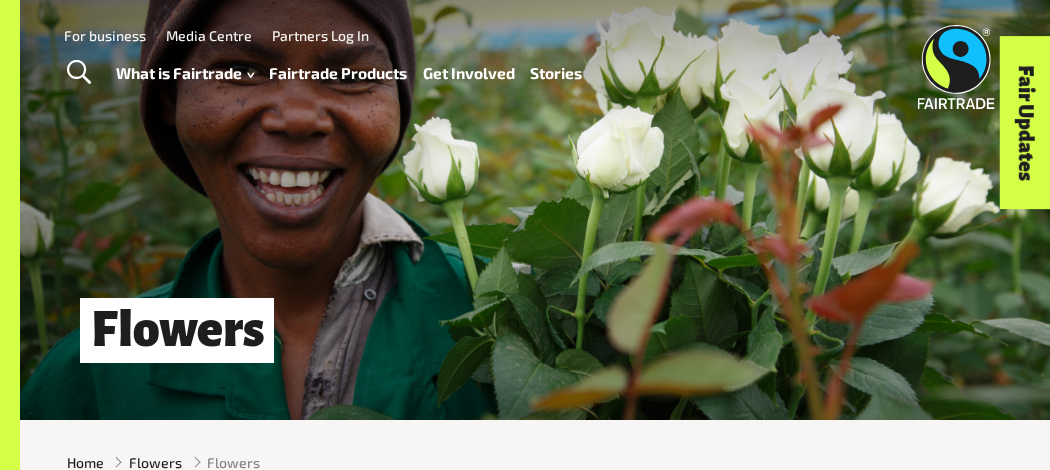 scroll, scrollTop: 0, scrollLeft: 0, axis: both 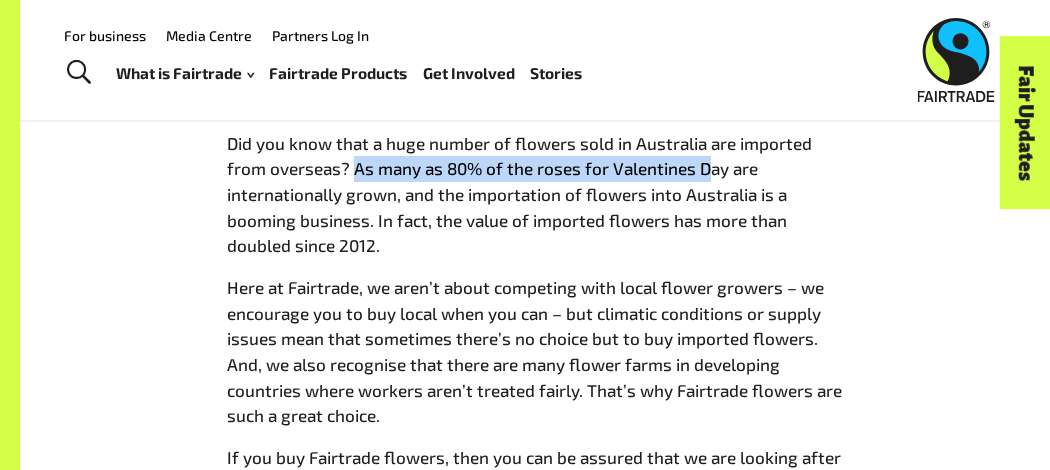 drag, startPoint x: 351, startPoint y: 169, endPoint x: 702, endPoint y: 169, distance: 351 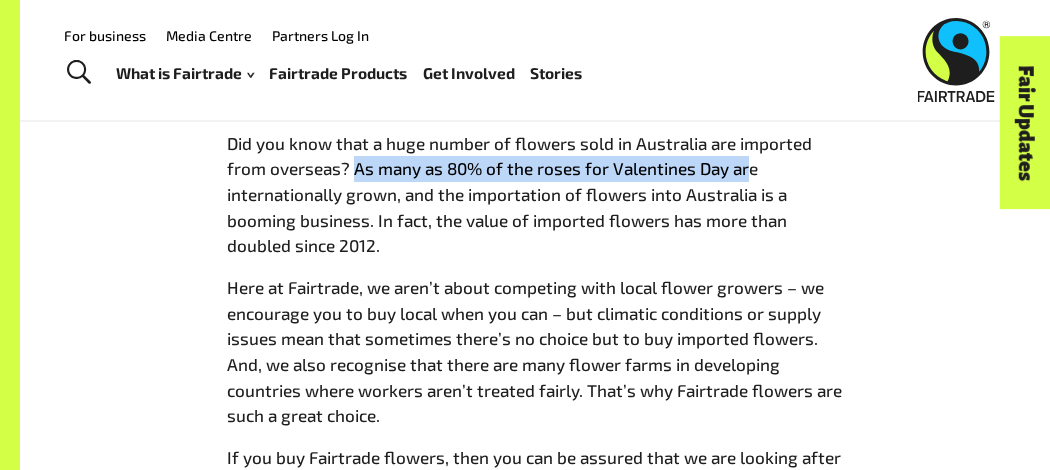drag, startPoint x: 354, startPoint y: 169, endPoint x: 746, endPoint y: 157, distance: 392.18362 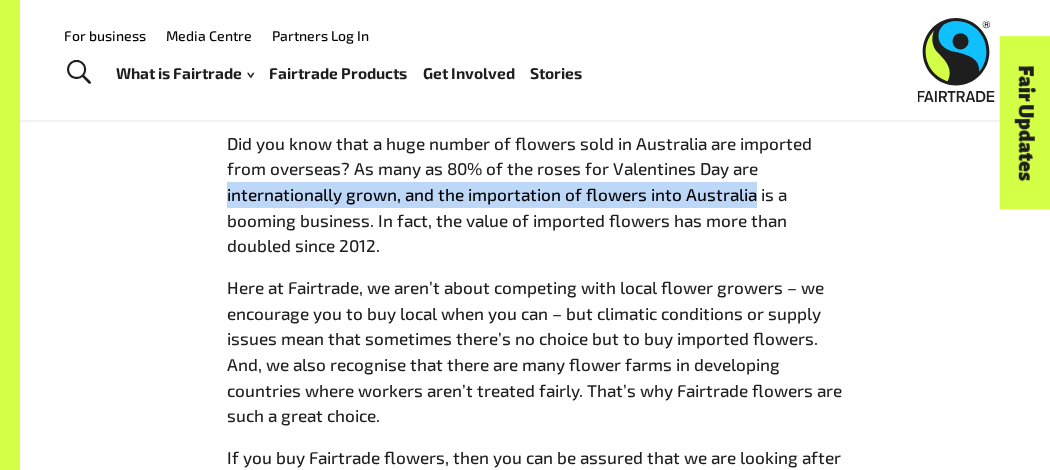 drag, startPoint x: 749, startPoint y: 168, endPoint x: 751, endPoint y: 202, distance: 34.058773 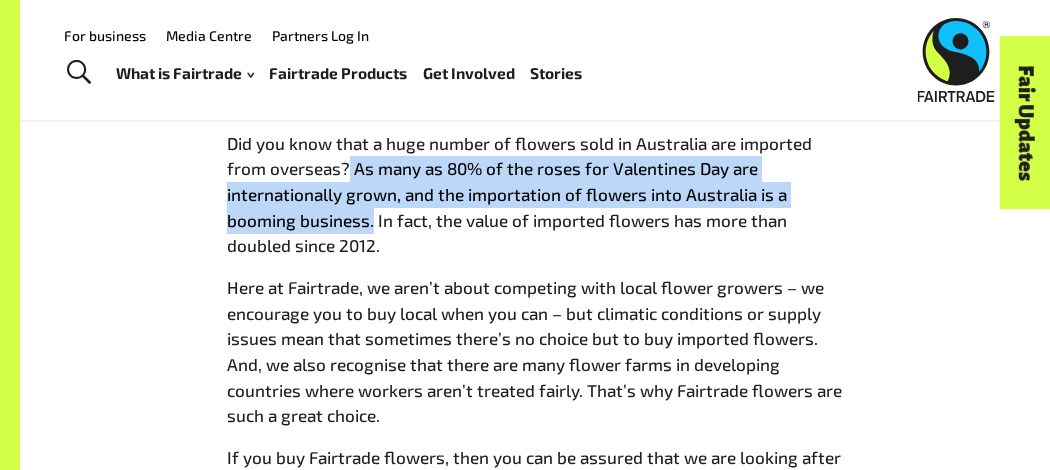 drag, startPoint x: 349, startPoint y: 169, endPoint x: 372, endPoint y: 230, distance: 65.192024 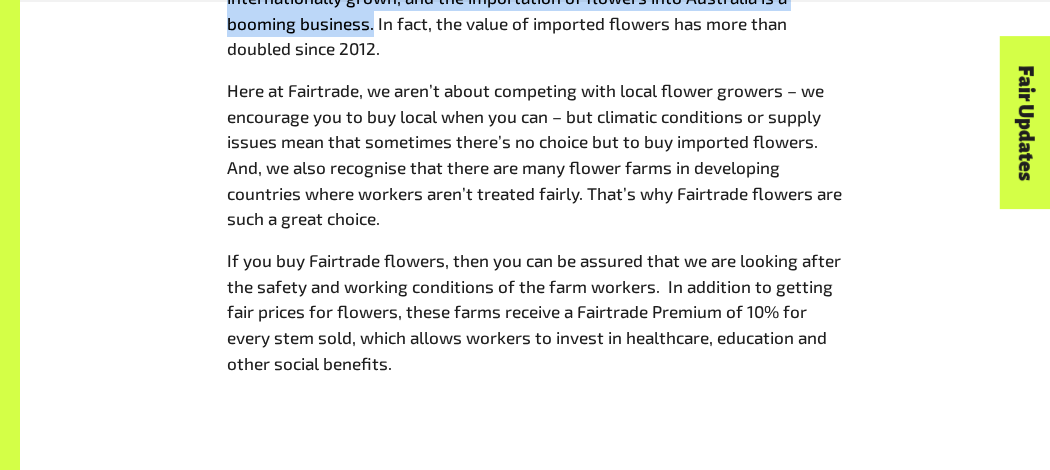 scroll, scrollTop: 1452, scrollLeft: 0, axis: vertical 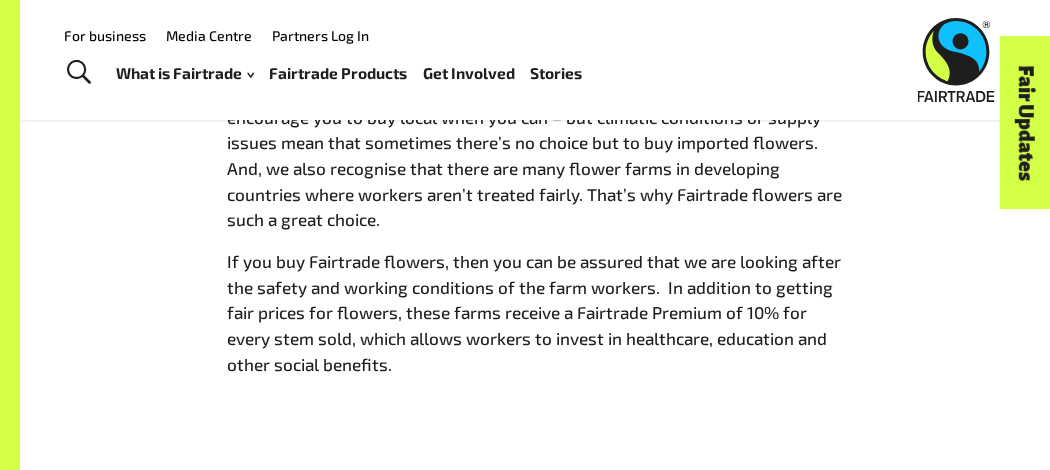 click on "Flowers can make the world brighter – but they have to be the right ones.
Did you know that a huge number of flowers sold in Australia are imported from overseas? As many as 80% of the roses for Valentines Day are internationally grown, and the importation of flowers into Australia is a booming business. In fact, the value of imported flowers has more than doubled since 2012.
Here at Fairtrade, we aren’t about competing with local flower growers – we encourage you to buy local when you can – but climatic conditions or supply issues mean that sometimes there’s no choice but to buy imported flowers.    And, we also recognise that there are many flower farms in developing countries where workers aren’t treated fairly. That’s why Fairtrade flowers are such a great choice.
If you buy Fairtrade flowers, then you can be assured that we are looking after the safety and working conditions of the farm workers." at bounding box center (535, 119) 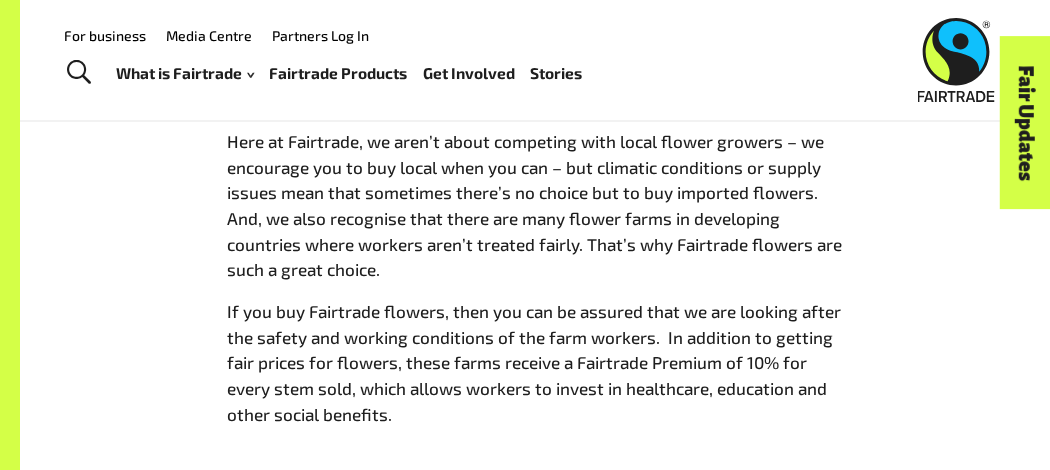 scroll, scrollTop: 1395, scrollLeft: 0, axis: vertical 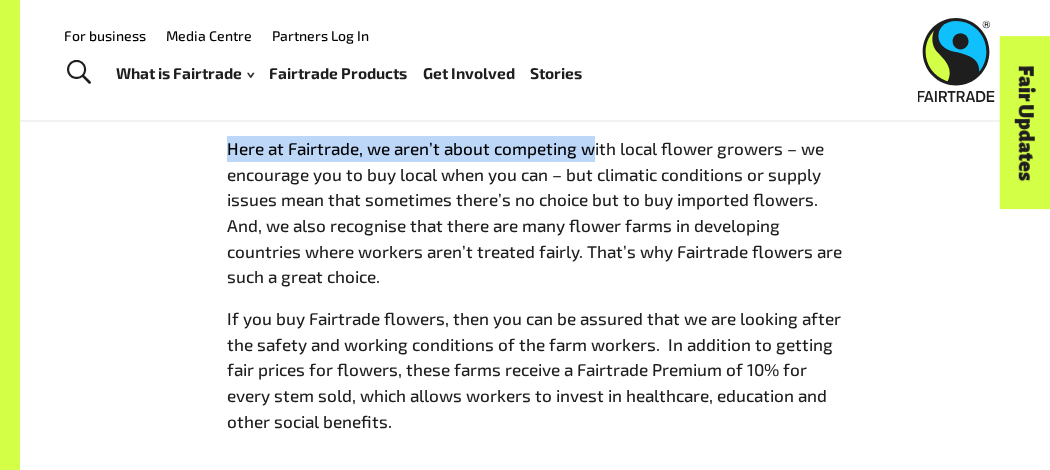 drag, startPoint x: 226, startPoint y: 144, endPoint x: 590, endPoint y: 140, distance: 364.02197 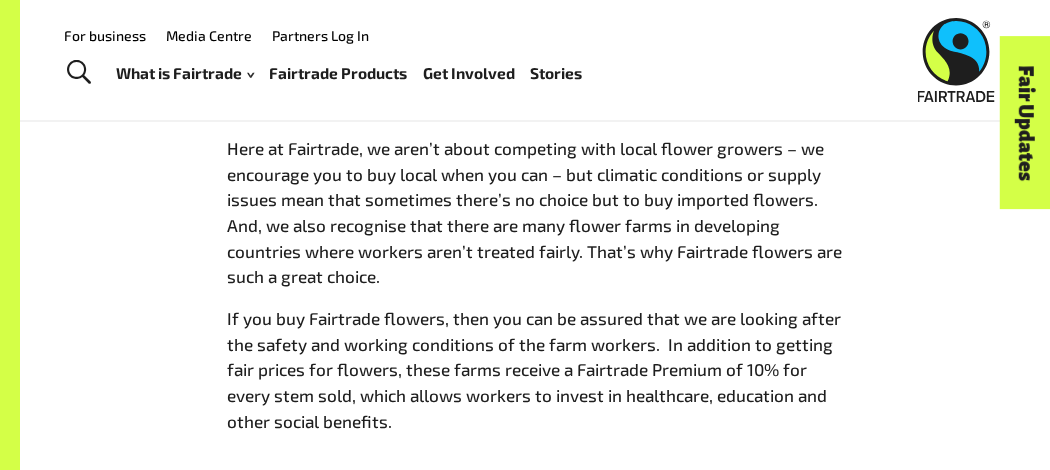 click on "Here at Fairtrade, we aren’t about competing with local flower growers – we encourage you to buy local when you can – but climatic conditions or supply issues mean that sometimes there’s no choice but to buy imported flowers.    And, we also recognise that there are many flower farms in developing countries where workers aren’t treated fairly. That’s why Fairtrade flowers are such a great choice." at bounding box center (535, 213) 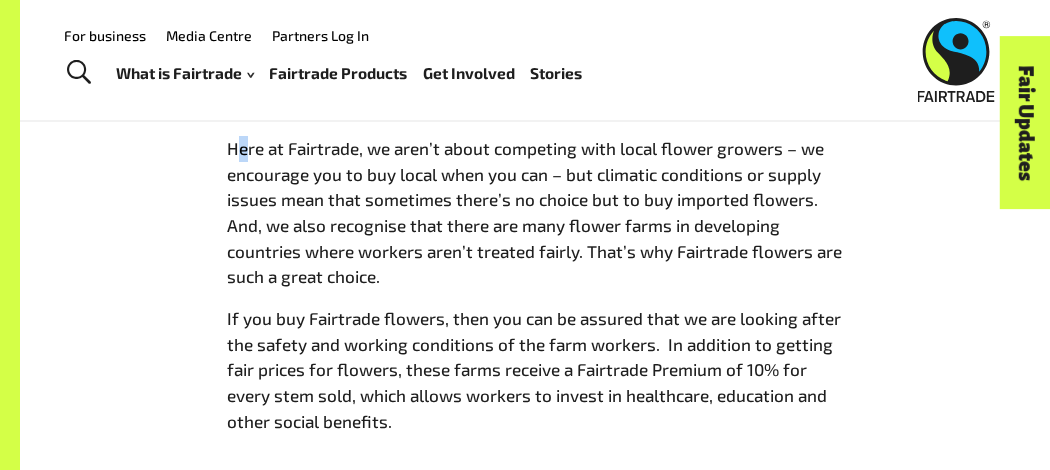 drag, startPoint x: 232, startPoint y: 145, endPoint x: 250, endPoint y: 145, distance: 18 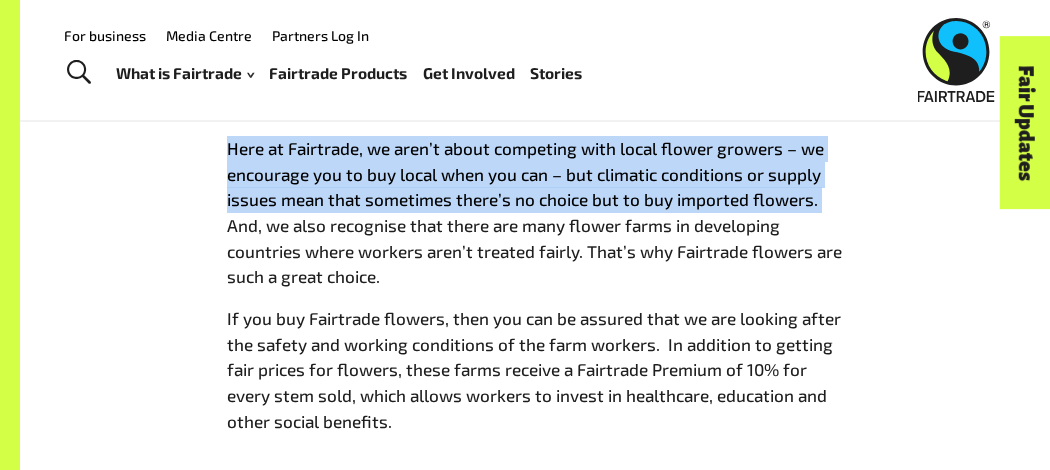 drag, startPoint x: 227, startPoint y: 146, endPoint x: 815, endPoint y: 197, distance: 590.2076 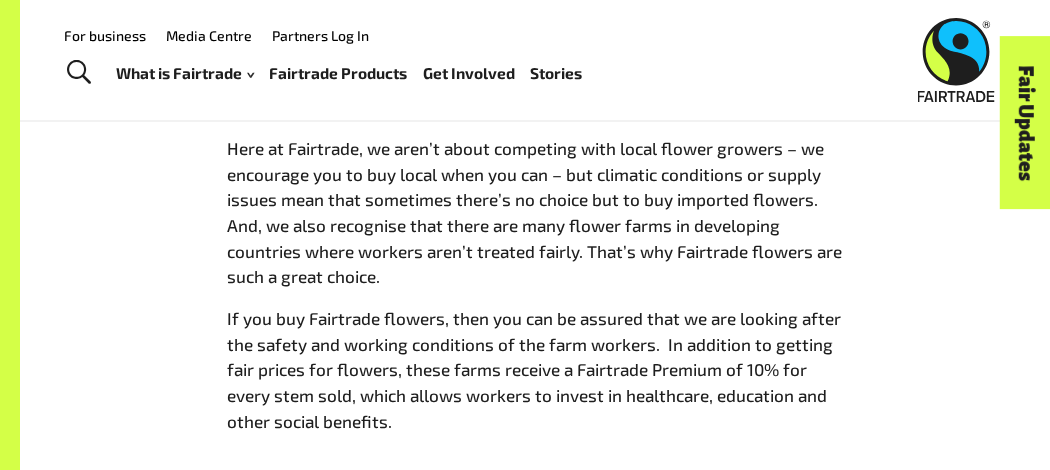 click on "Here at Fairtrade, we aren’t about competing with local flower growers – we encourage you to buy local when you can – but climatic conditions or supply issues mean that sometimes there’s no choice but to buy imported flowers.    And, we also recognise that there are many flower farms in developing countries where workers aren’t treated fairly. That’s why Fairtrade flowers are such a great choice." at bounding box center (535, 213) 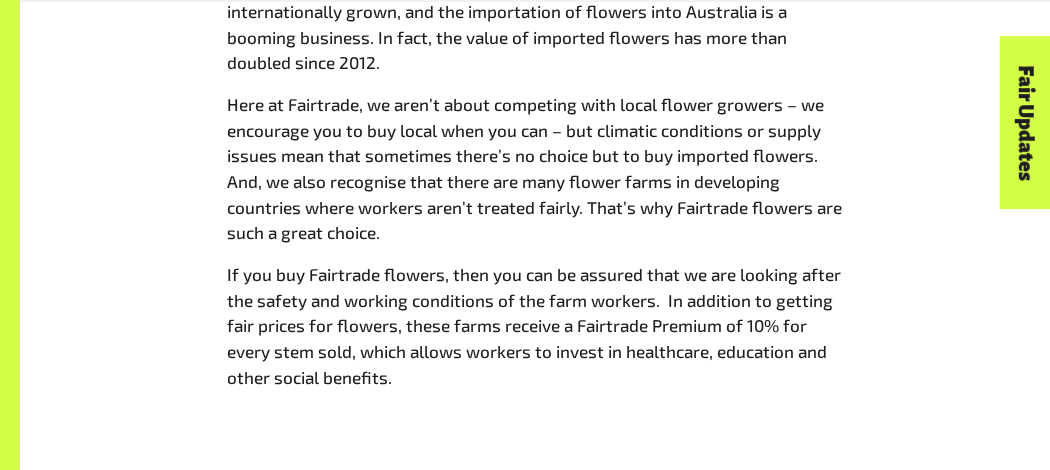 scroll, scrollTop: 1440, scrollLeft: 0, axis: vertical 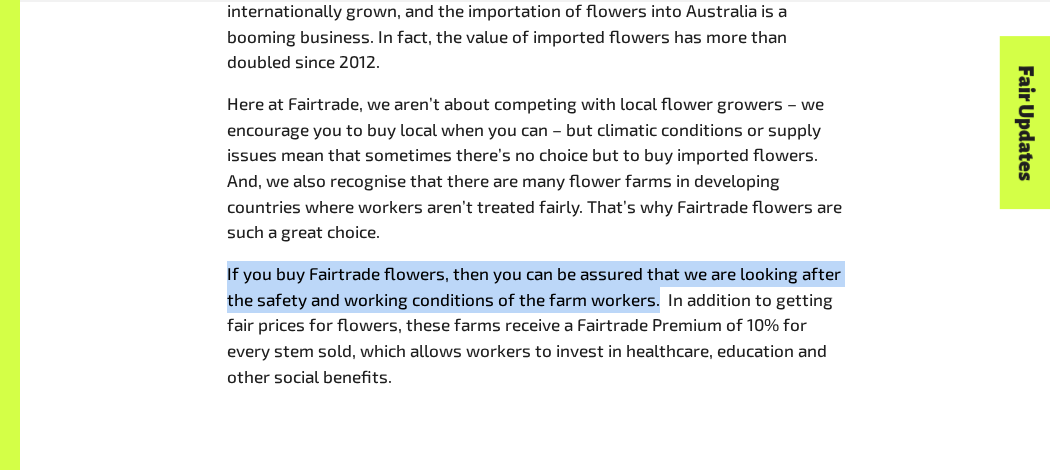 drag, startPoint x: 224, startPoint y: 272, endPoint x: 655, endPoint y: 301, distance: 431.97455 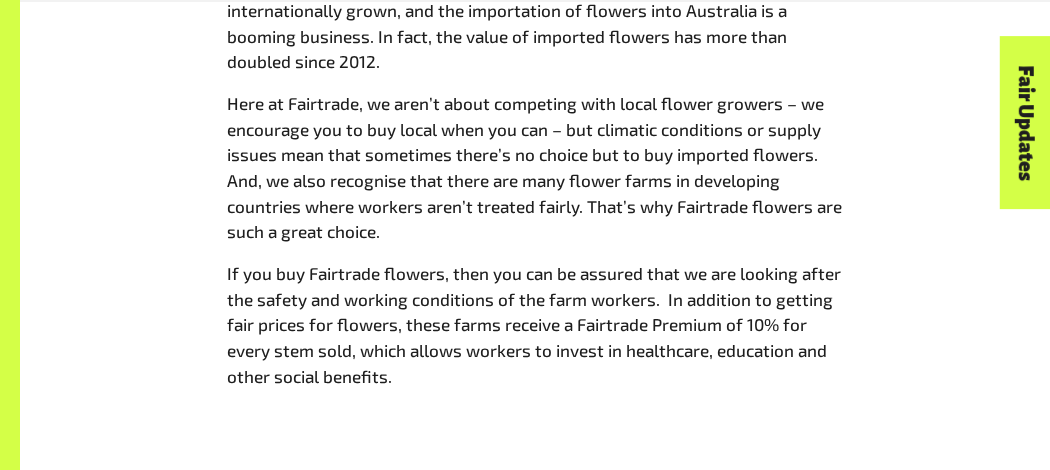 click on "If you buy Fairtrade flowers, then you can be assured that we are looking after the safety and working conditions of the farm workers.    In addition to getting fair prices for flowers, these farms receive a Fairtrade Premium of 10% for every stem sold, which allows workers to invest in healthcare, education and other social benefits." at bounding box center [535, 325] 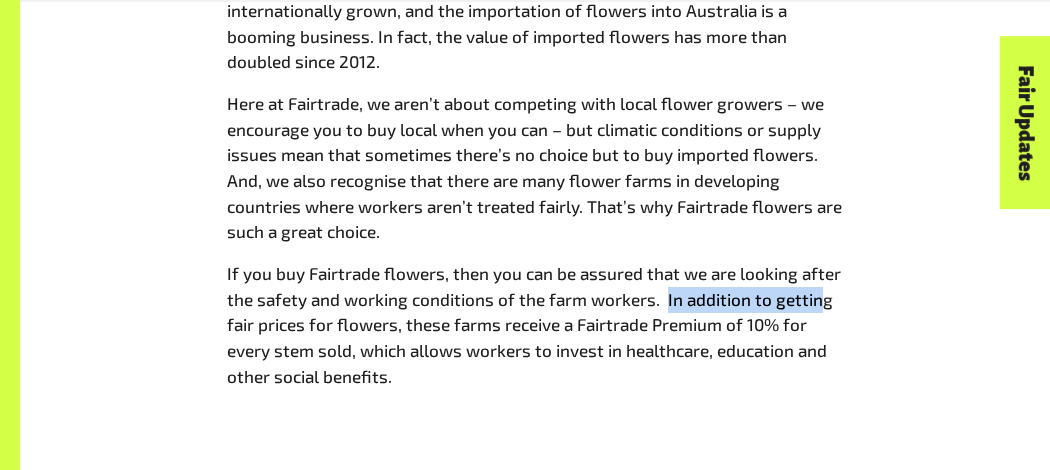 drag, startPoint x: 663, startPoint y: 299, endPoint x: 813, endPoint y: 311, distance: 150.47923 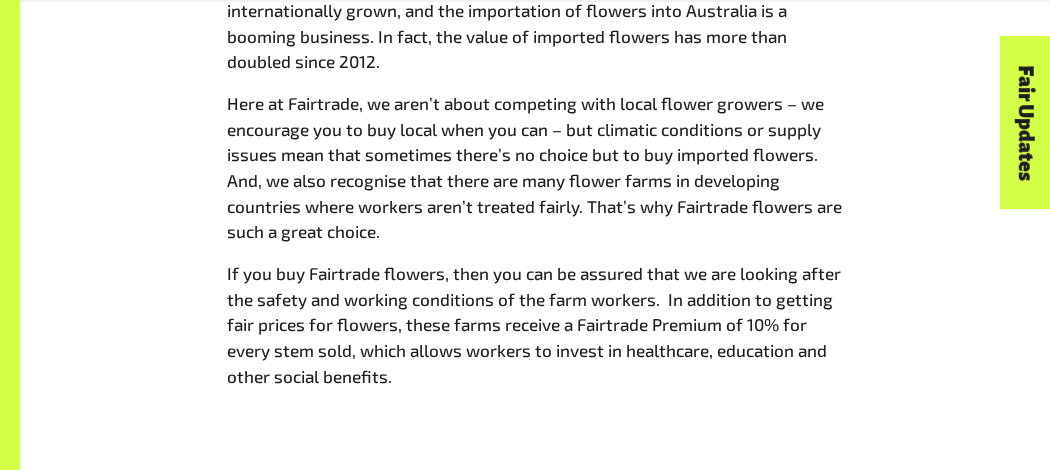 click on "If you buy Fairtrade flowers, then you can be assured that we are looking after the safety and working conditions of the farm workers.    In addition to getting fair prices for flowers, these farms receive a Fairtrade Premium of 10% for every stem sold, which allows workers to invest in healthcare, education and other social benefits." at bounding box center [535, 325] 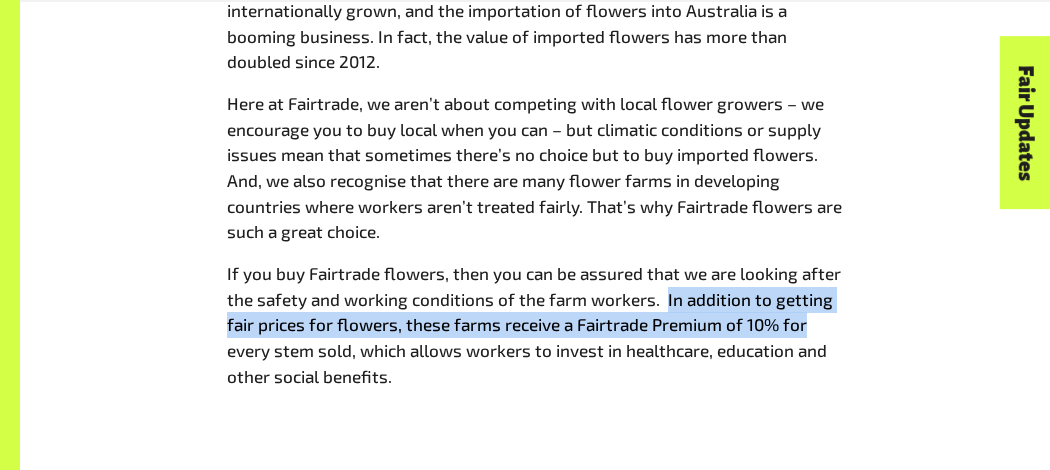 drag, startPoint x: 662, startPoint y: 298, endPoint x: 861, endPoint y: 327, distance: 201.10196 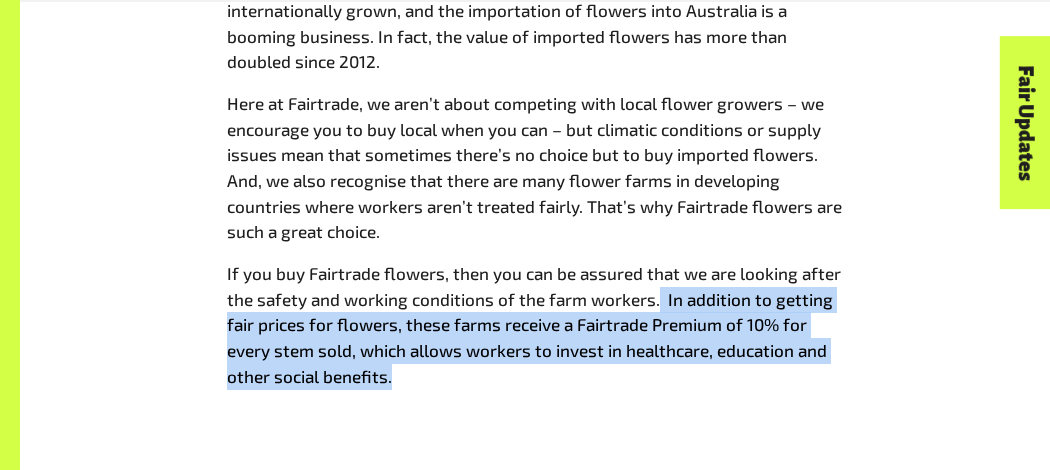 drag, startPoint x: 656, startPoint y: 297, endPoint x: 842, endPoint y: 414, distance: 219.73848 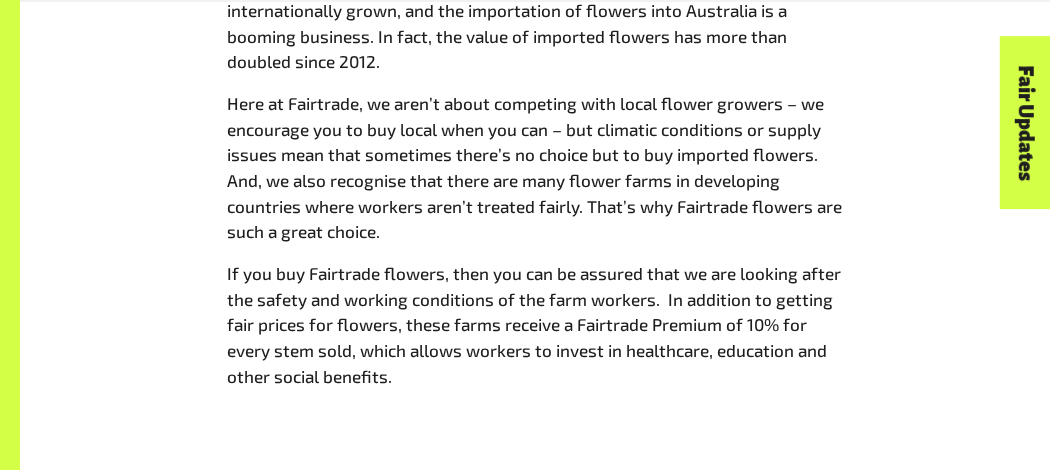 drag, startPoint x: 226, startPoint y: 272, endPoint x: 879, endPoint y: 241, distance: 653.7354 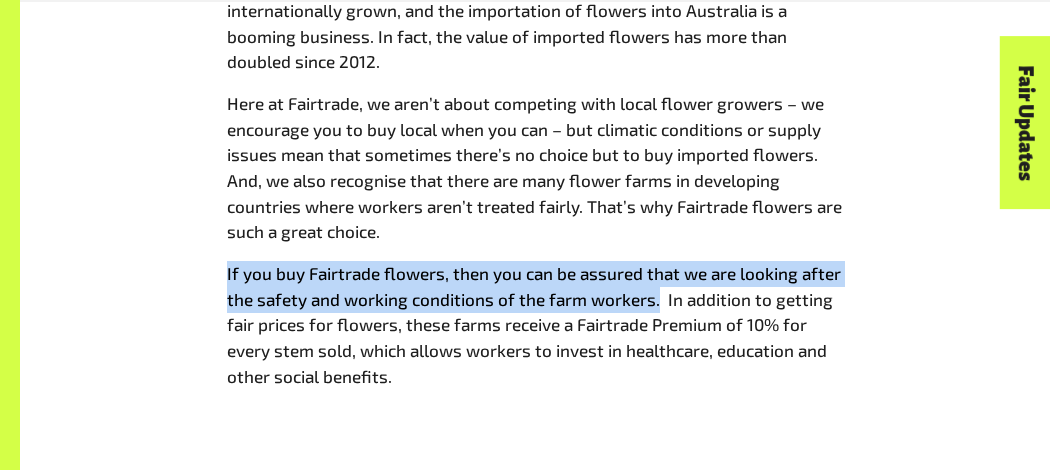 drag, startPoint x: 879, startPoint y: 241, endPoint x: 651, endPoint y: 306, distance: 237.08437 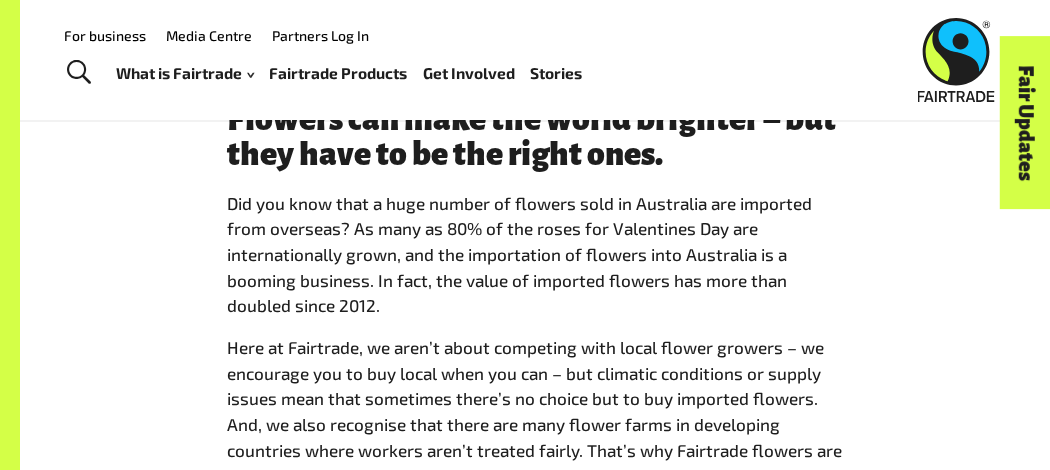 scroll, scrollTop: 1191, scrollLeft: 0, axis: vertical 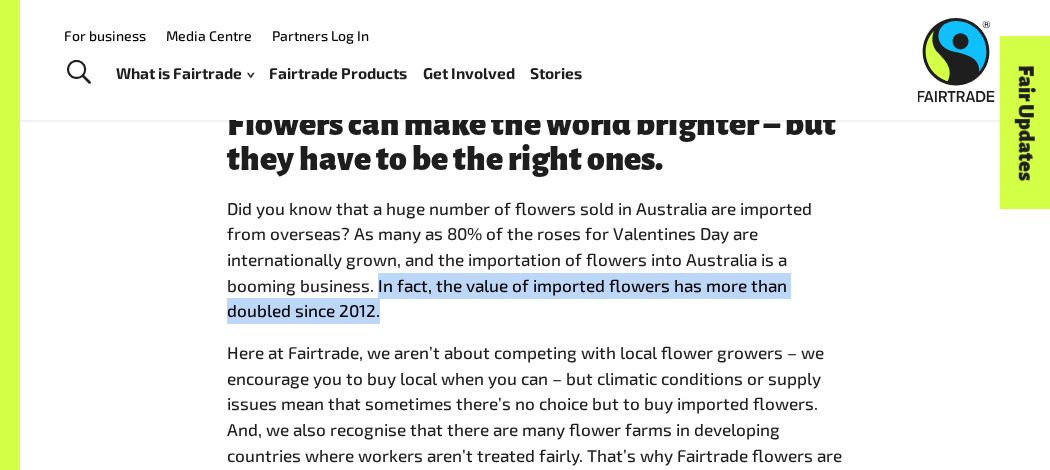 drag, startPoint x: 376, startPoint y: 281, endPoint x: 774, endPoint y: 313, distance: 399.28436 